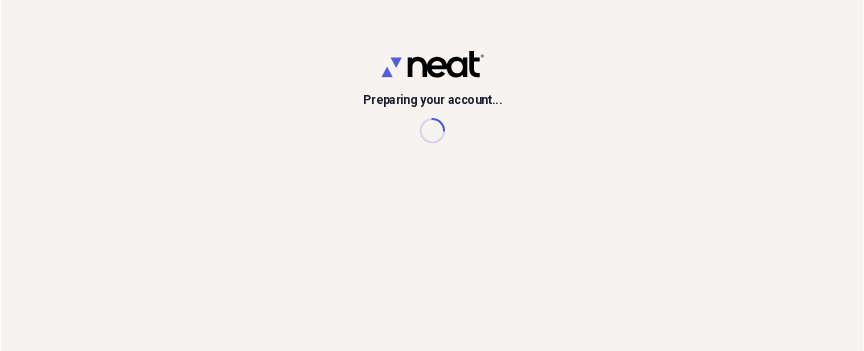 scroll, scrollTop: 0, scrollLeft: 0, axis: both 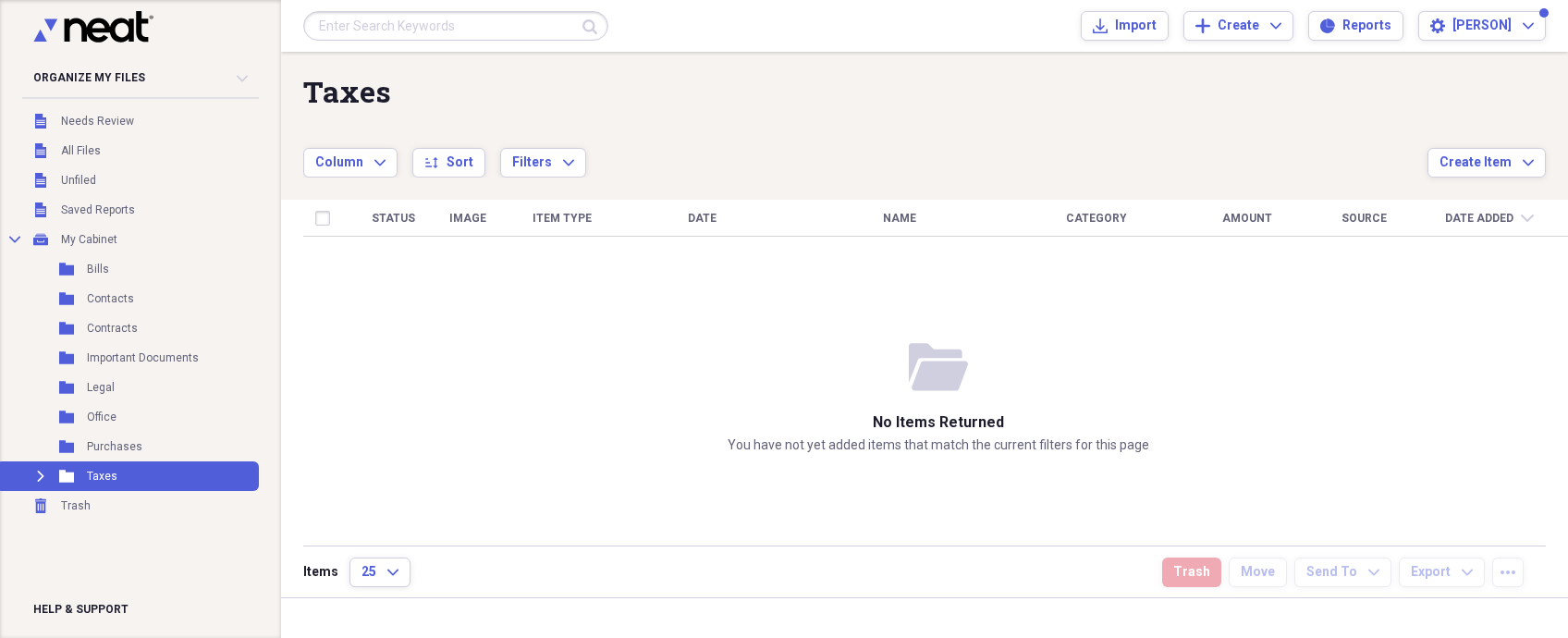 drag, startPoint x: 752, startPoint y: 327, endPoint x: 765, endPoint y: 327, distance: 13 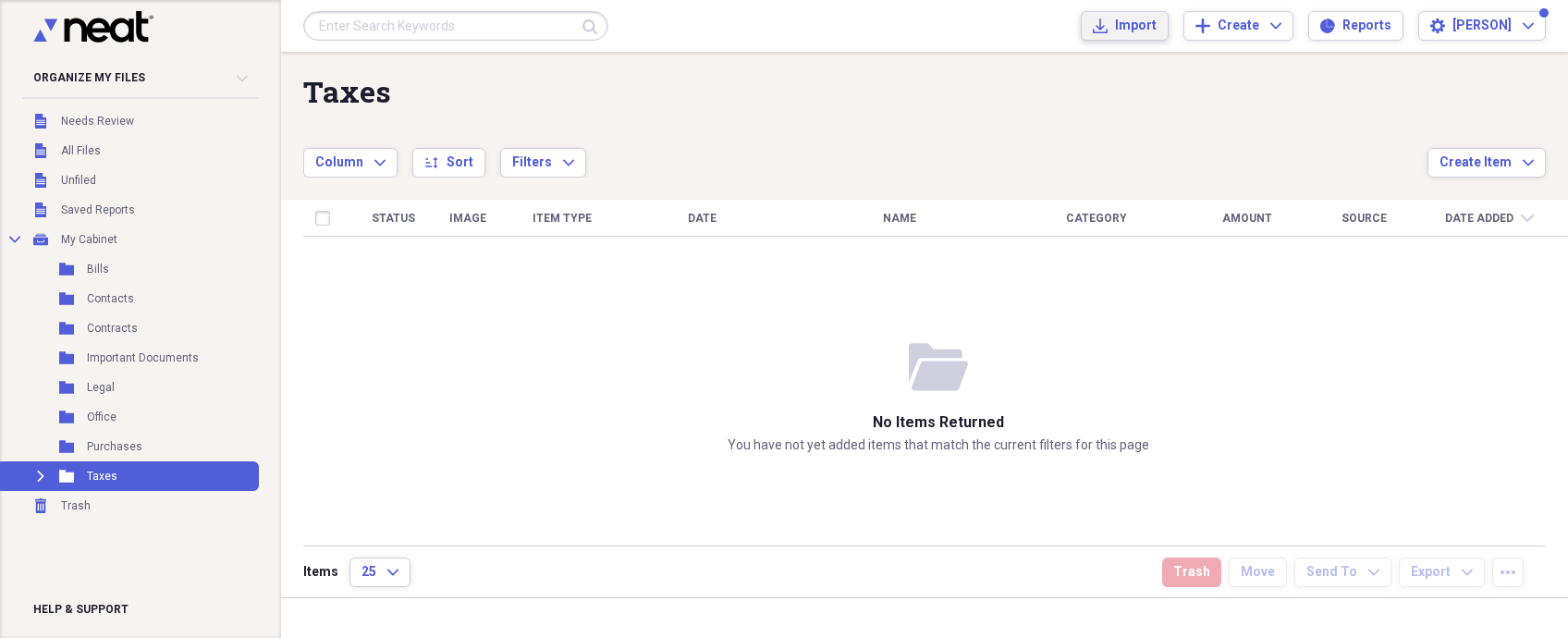 click on "Import" at bounding box center [1135, 26] 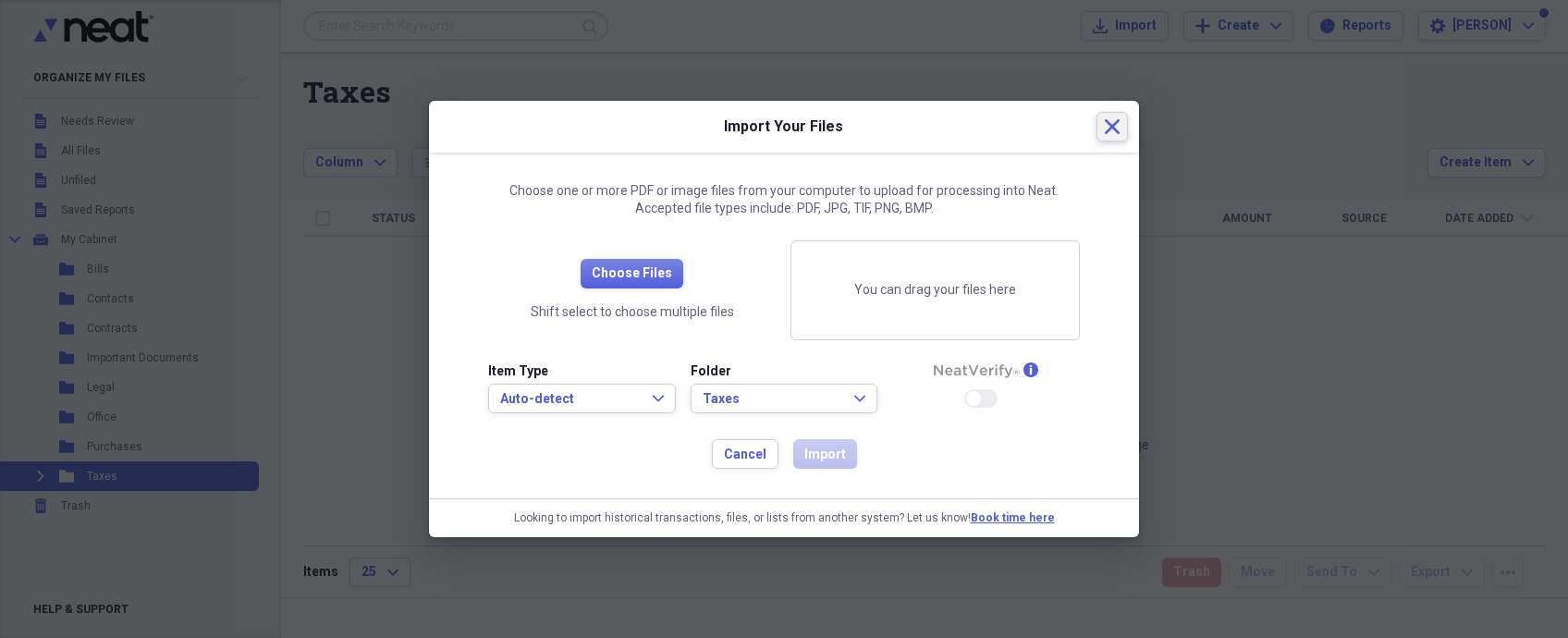 click on "Close" at bounding box center (1112, 127) 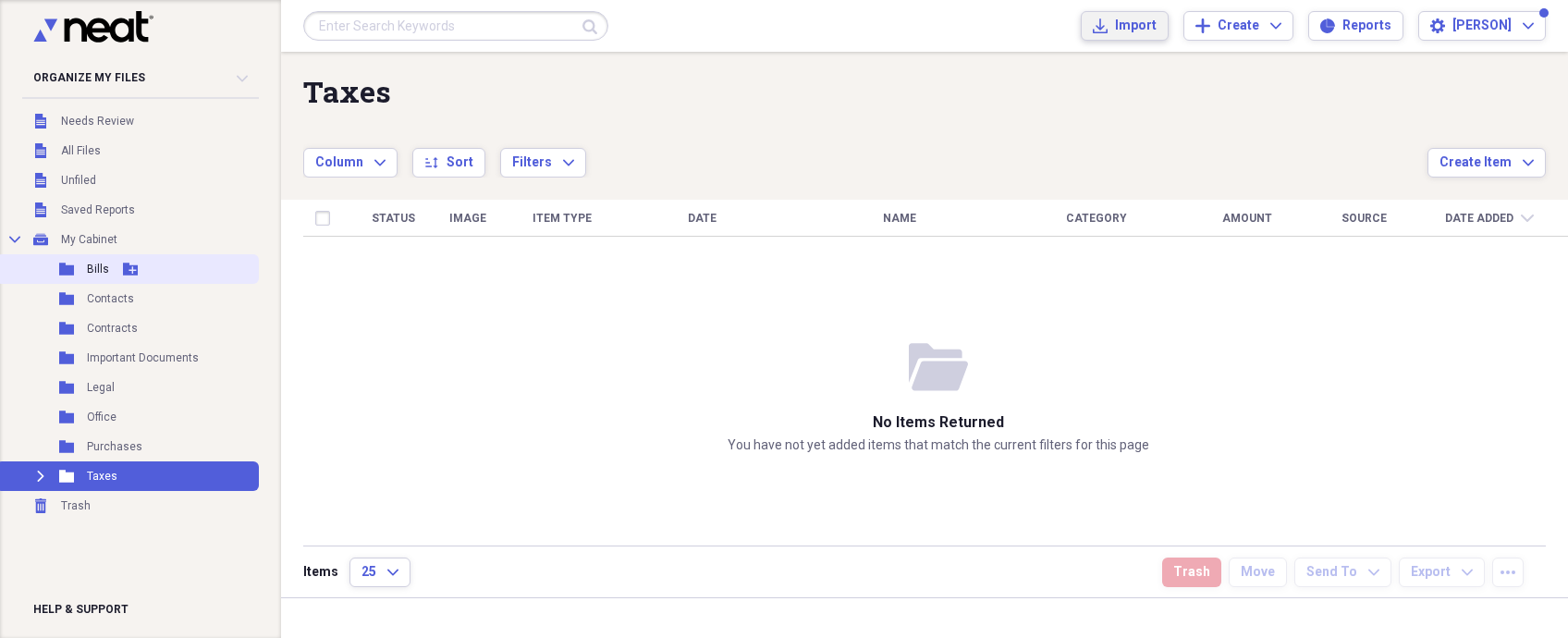 type 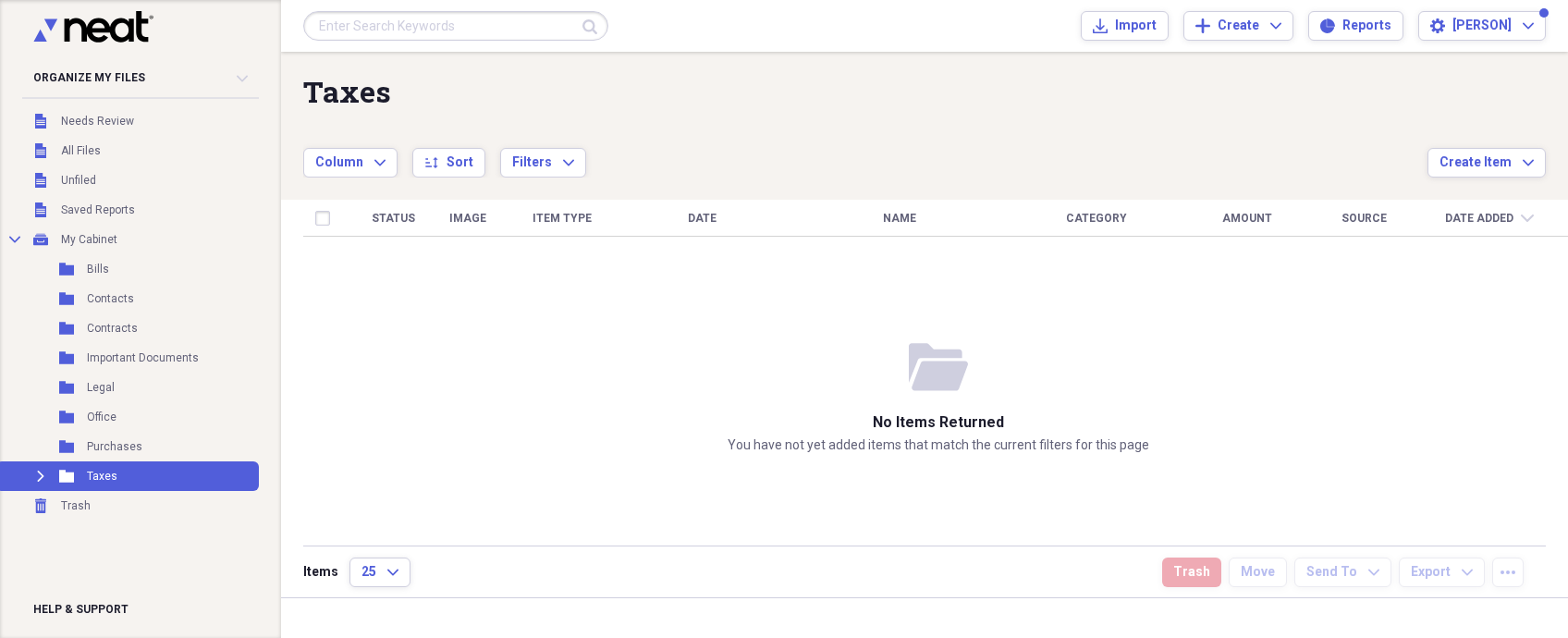 click on "folder-open No items returned You have not yet added items that match the current filters for this page" at bounding box center (938, 397) 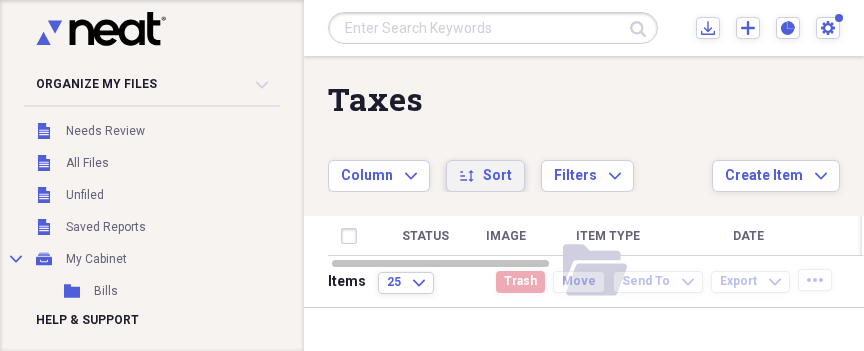 click on "Sort" at bounding box center [497, 176] 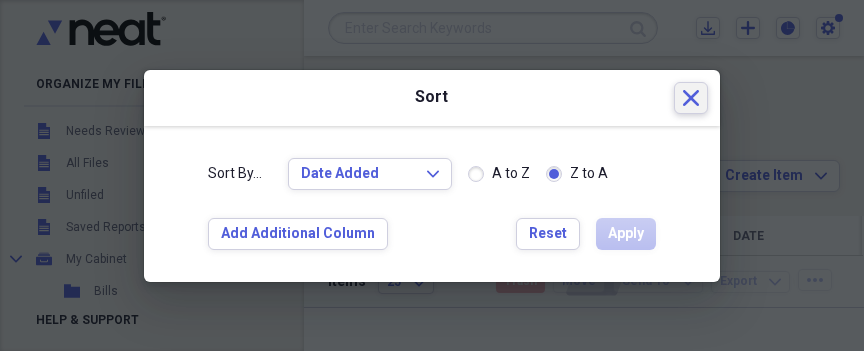 click 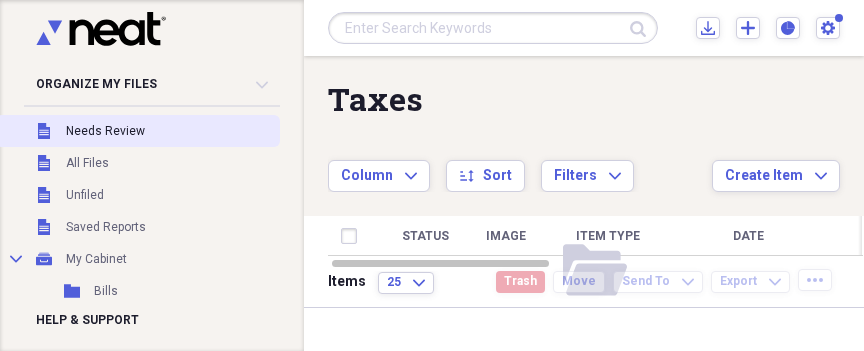 click on "Needs Review" at bounding box center (105, 131) 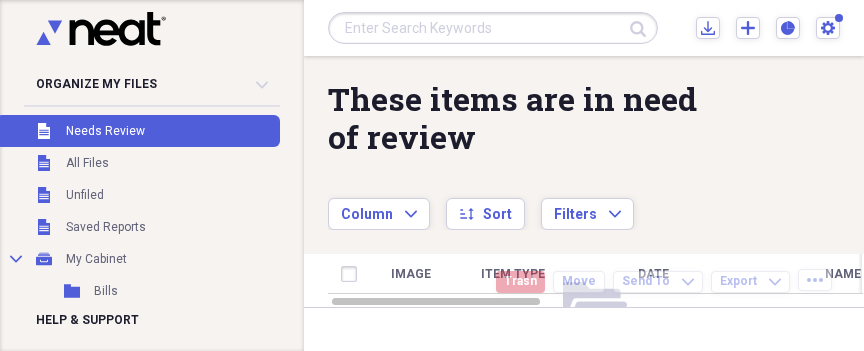 scroll, scrollTop: 95, scrollLeft: 0, axis: vertical 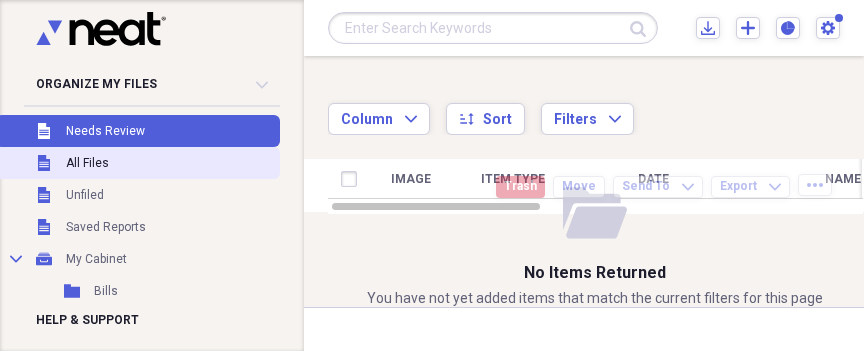 click on "Unfiled All Files" at bounding box center (138, 163) 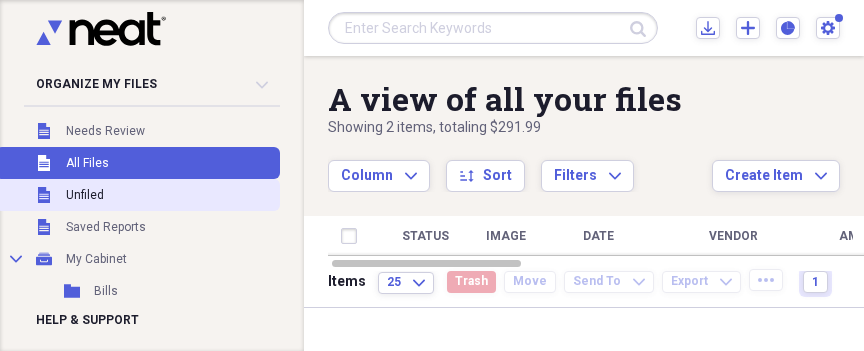 click on "Unfiled Unfiled" at bounding box center (138, 195) 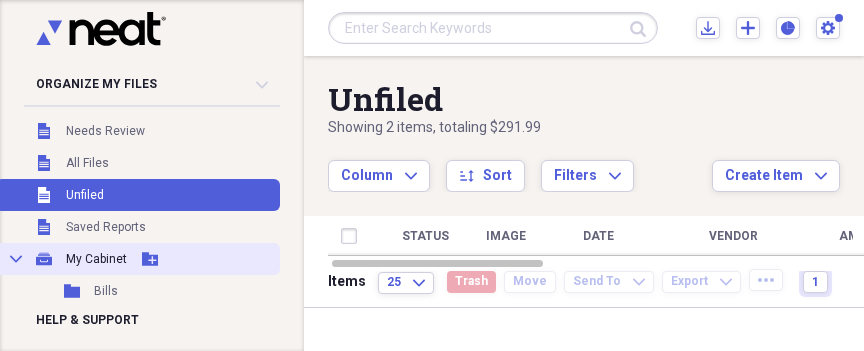 click on "Collapse My Cabinet My Cabinet Add Folder" at bounding box center [138, 259] 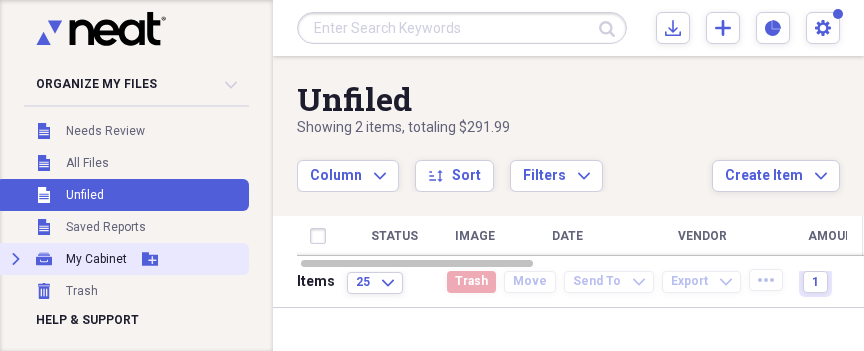 click on "My Cabinet" at bounding box center [96, 259] 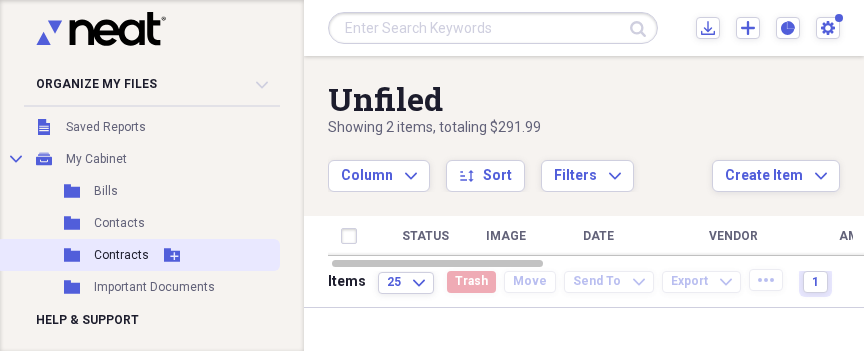 scroll, scrollTop: 265, scrollLeft: 0, axis: vertical 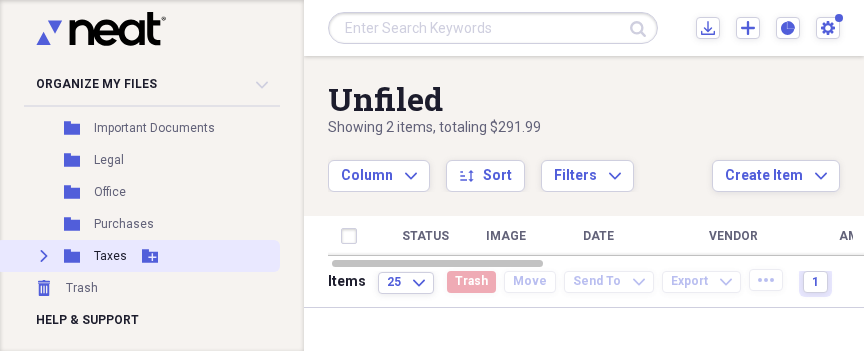 click on "Taxes" at bounding box center [110, 256] 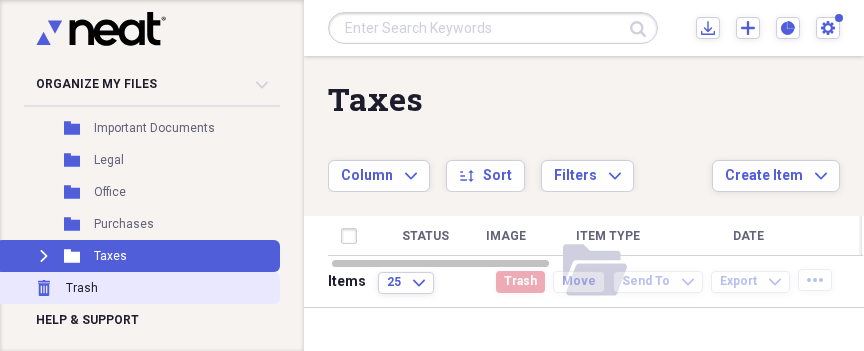 click on "Trash Trash" at bounding box center (138, 288) 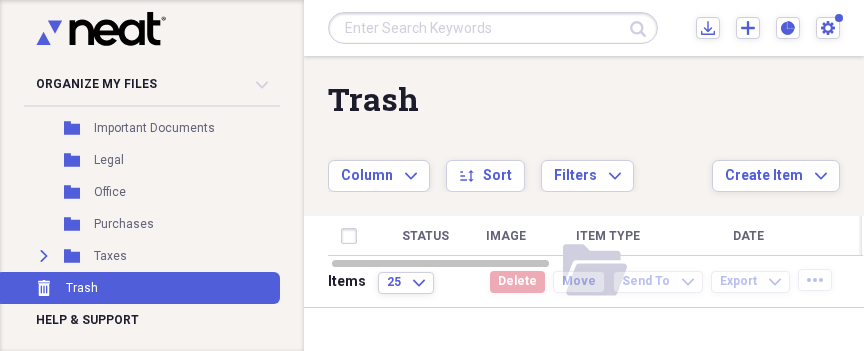 click on "Trash" at bounding box center [82, 288] 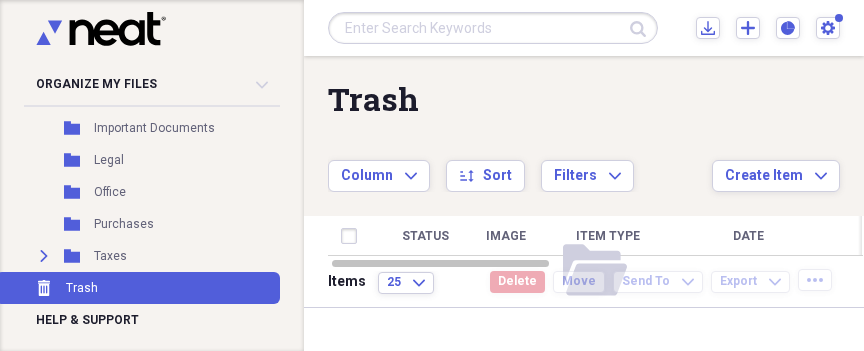 click on "Organize My Files Collapse" at bounding box center (152, 84) 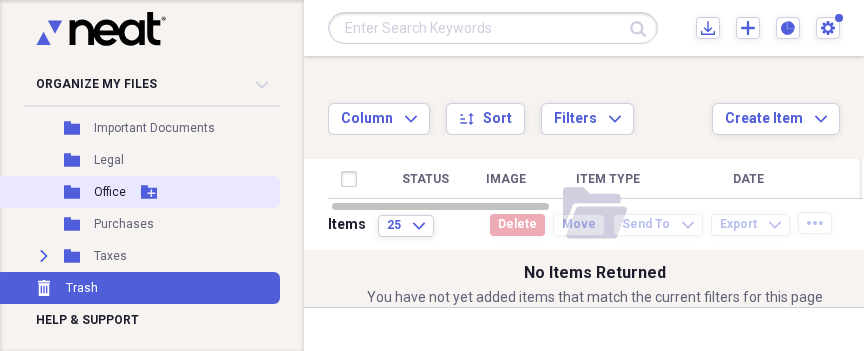 click on "Office" at bounding box center (110, 192) 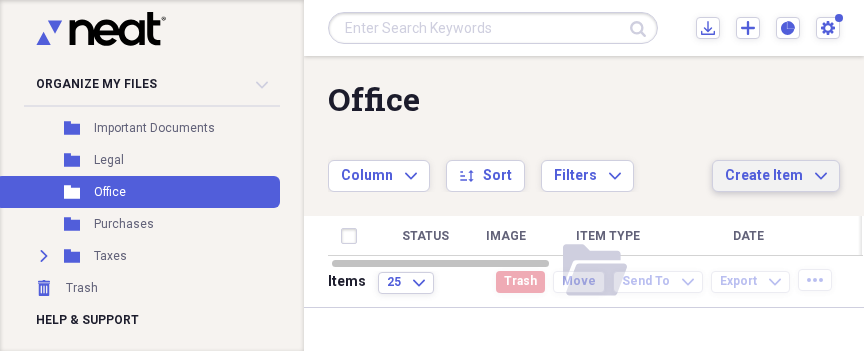 scroll, scrollTop: 57, scrollLeft: 0, axis: vertical 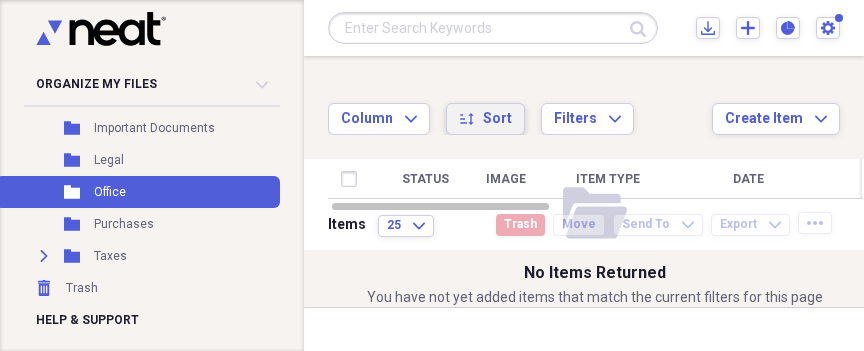 click on "Sort" at bounding box center [497, 119] 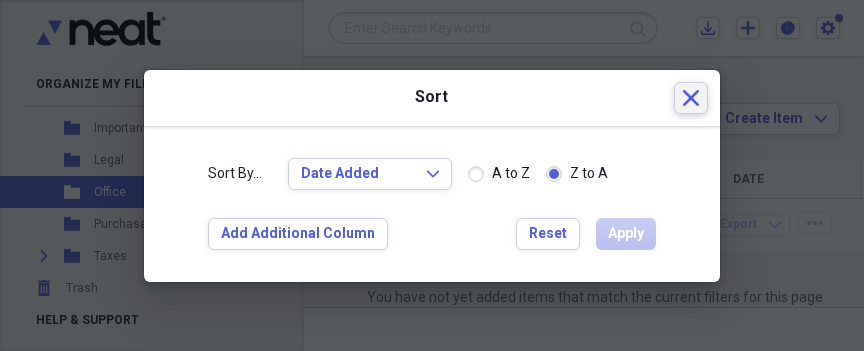 click 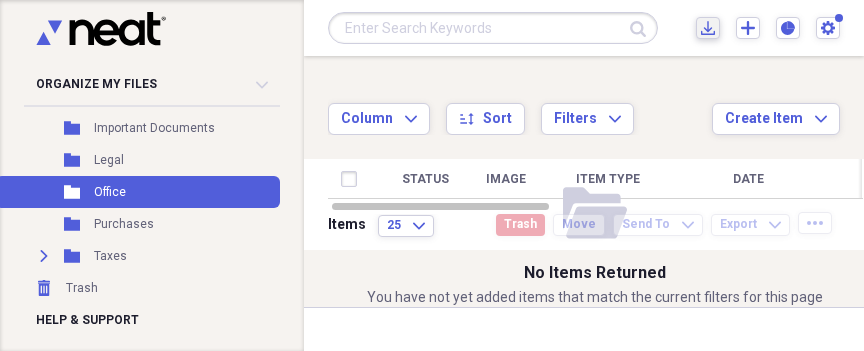 click on "Import" 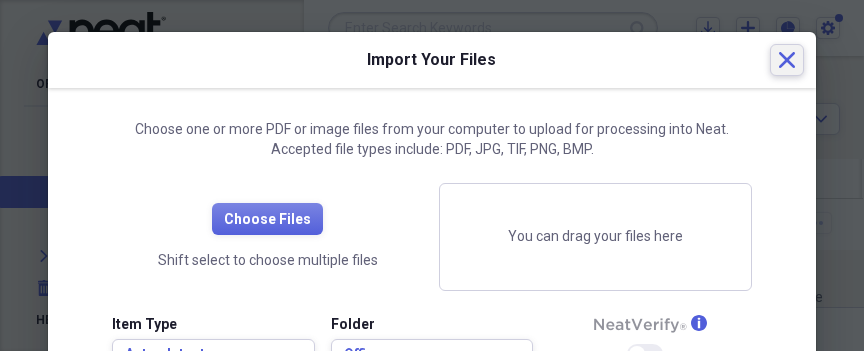 click on "Close" 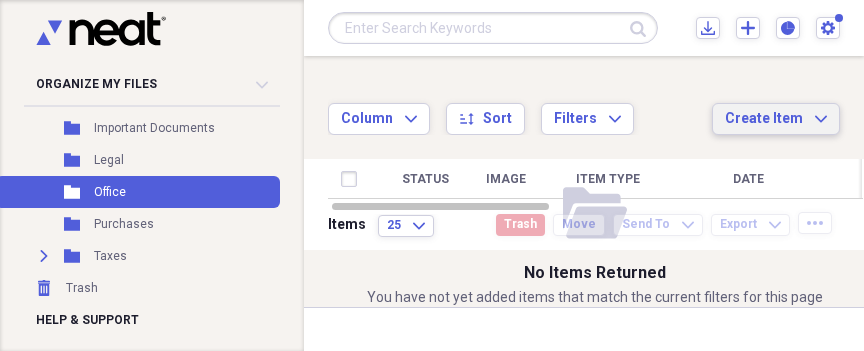 click on "Expand" 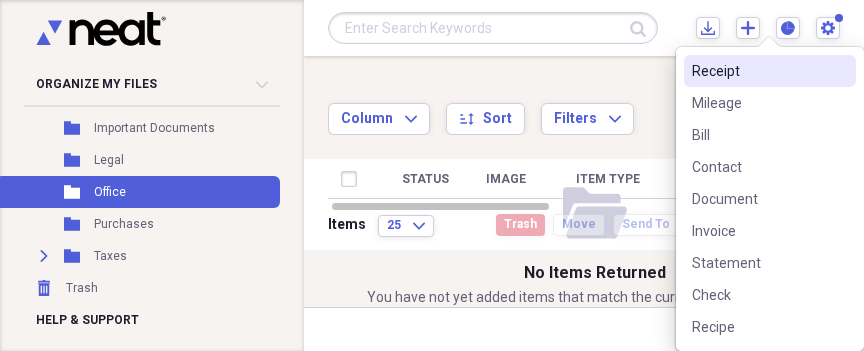 click on "Receipt" at bounding box center (758, 71) 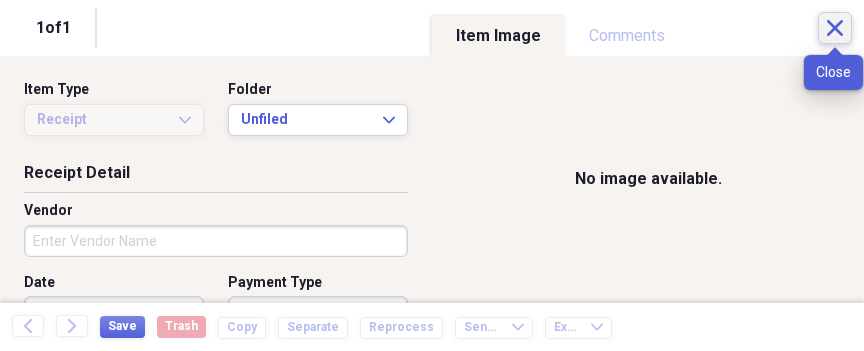 click 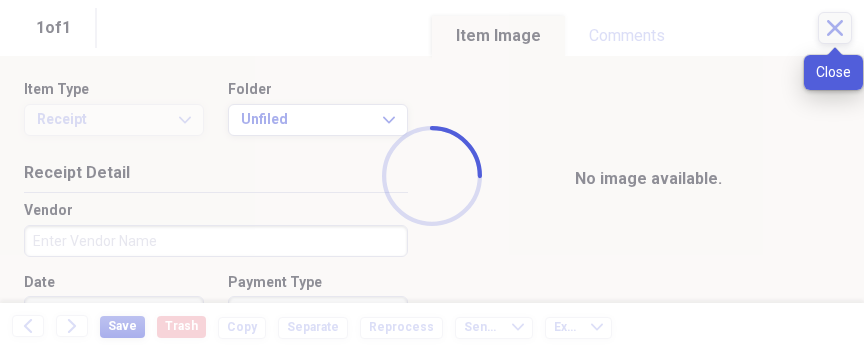 scroll, scrollTop: 0, scrollLeft: 0, axis: both 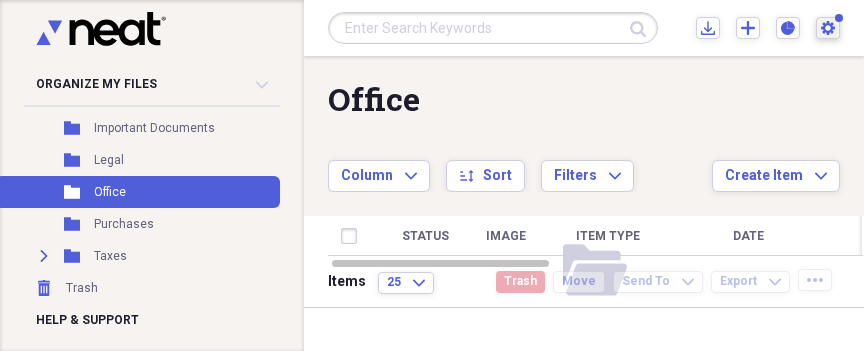 click 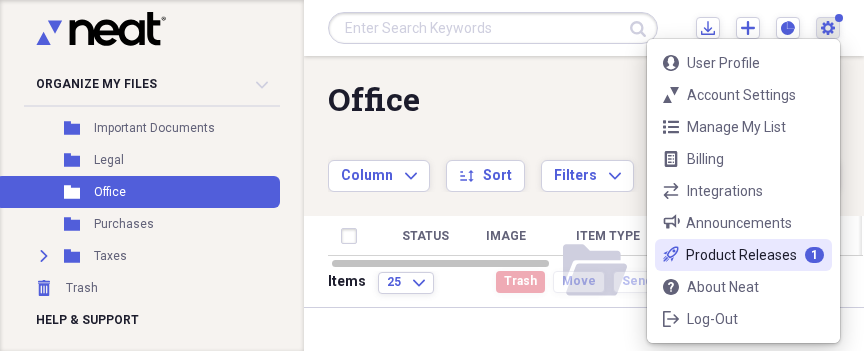 click on "rocket-launch-outline Product Releases 1" at bounding box center (743, 255) 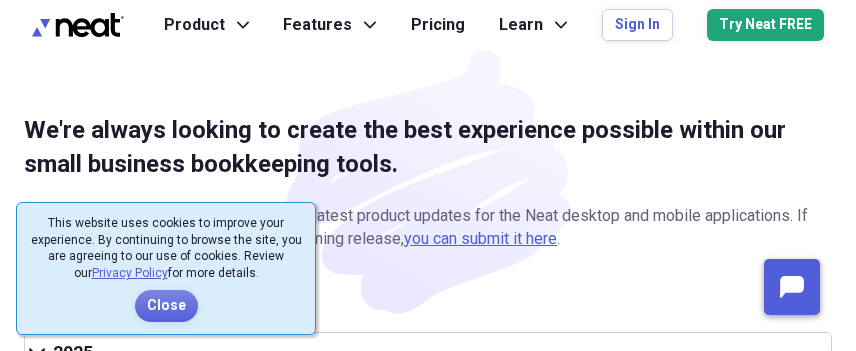 scroll, scrollTop: 0, scrollLeft: 0, axis: both 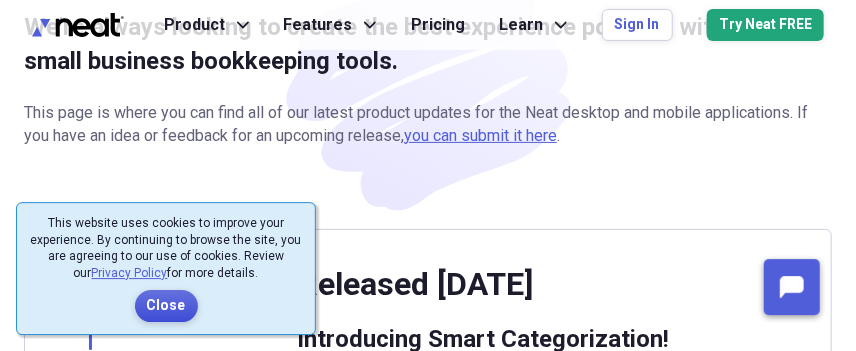 click on "Close" at bounding box center [166, 306] 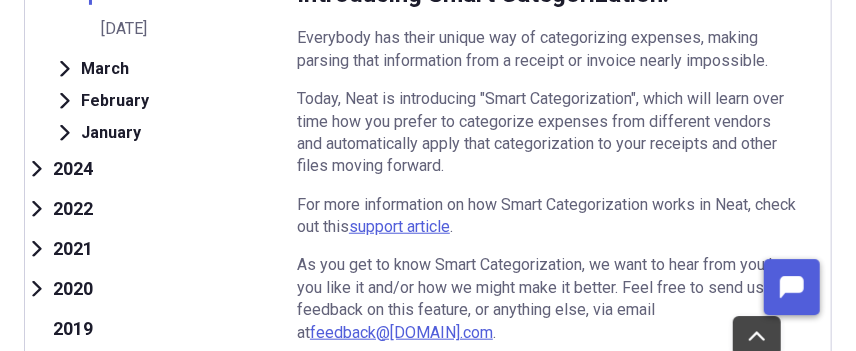 scroll, scrollTop: 456, scrollLeft: 0, axis: vertical 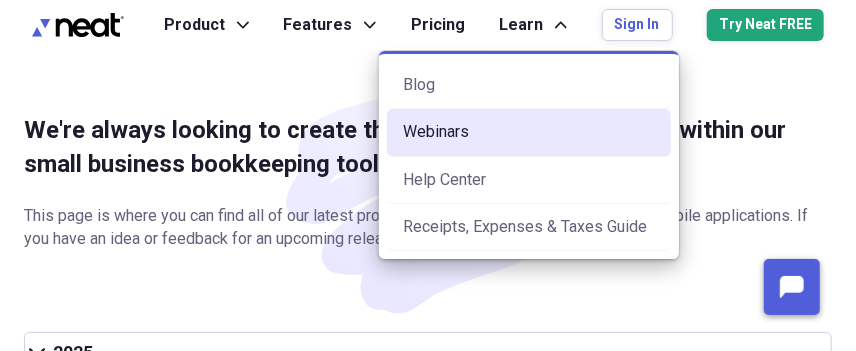click on "Webinars" at bounding box center (529, 132) 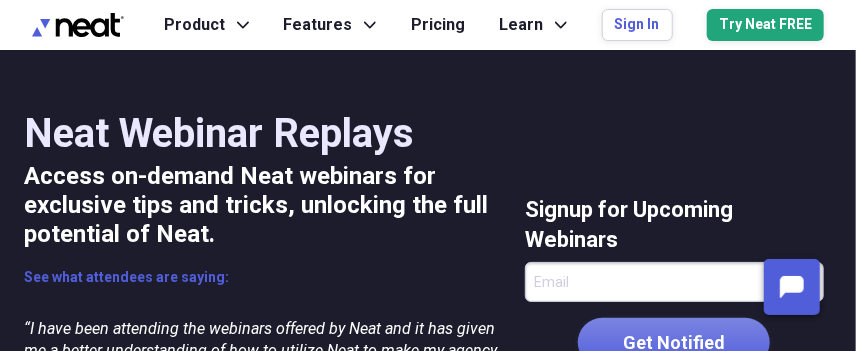 click on "Product Expand Features Expand Pricing Learn Expand Sign In Try Neat FREE" at bounding box center [494, 25] 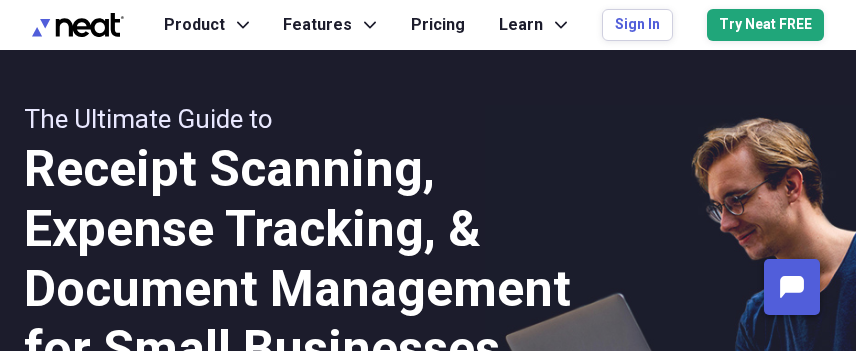 scroll, scrollTop: 0, scrollLeft: 0, axis: both 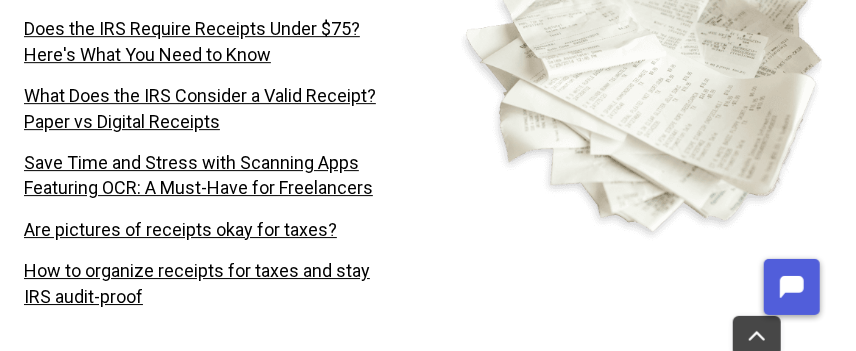 click at bounding box center (645, 71) 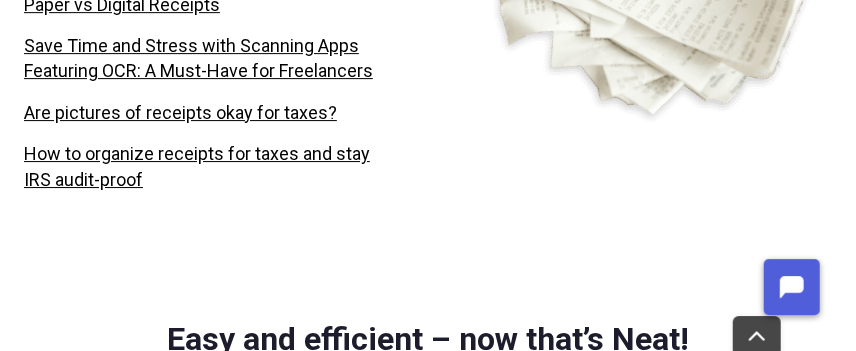 scroll, scrollTop: 2124, scrollLeft: 0, axis: vertical 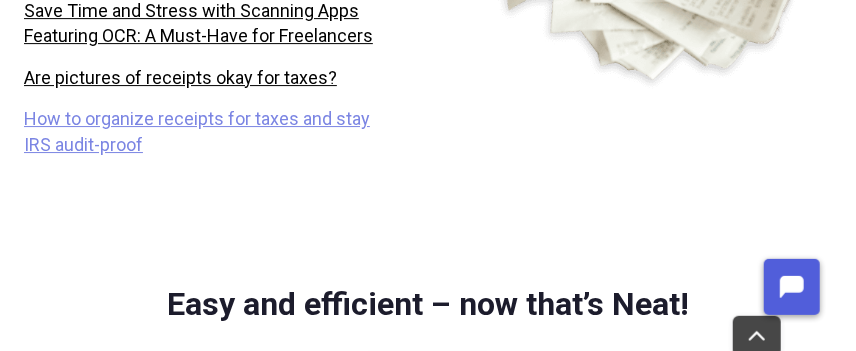 click on "How to organize receipts for taxes and stay IRS audit-proof" at bounding box center (197, 131) 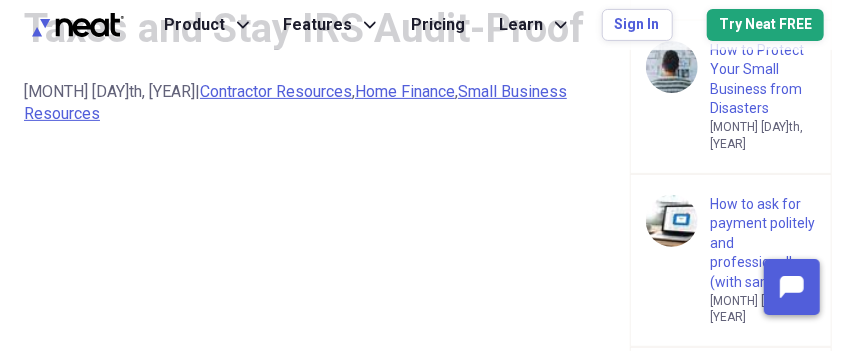 scroll, scrollTop: 31, scrollLeft: 0, axis: vertical 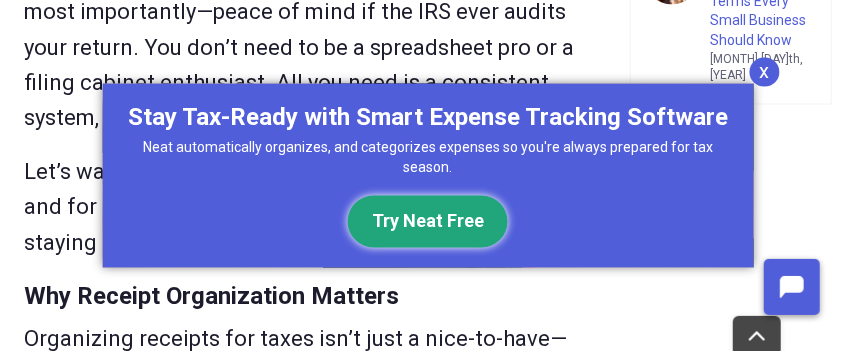 click on "x" at bounding box center (764, 72) 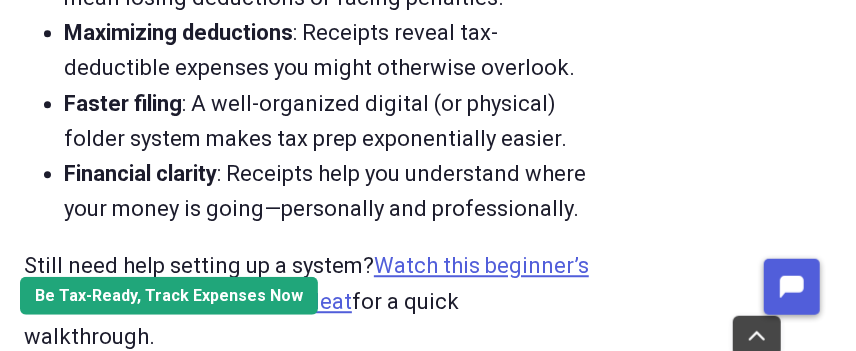 scroll, scrollTop: 1702, scrollLeft: 0, axis: vertical 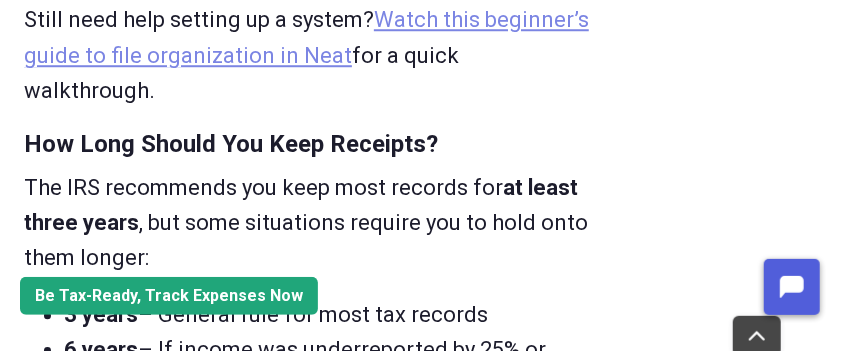 click on "Watch this beginner’s guide to file organization in Neat" at bounding box center (306, 37) 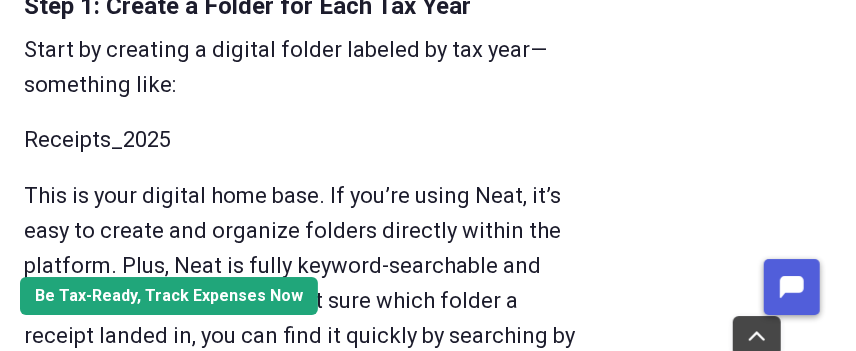 scroll, scrollTop: 2417, scrollLeft: 0, axis: vertical 